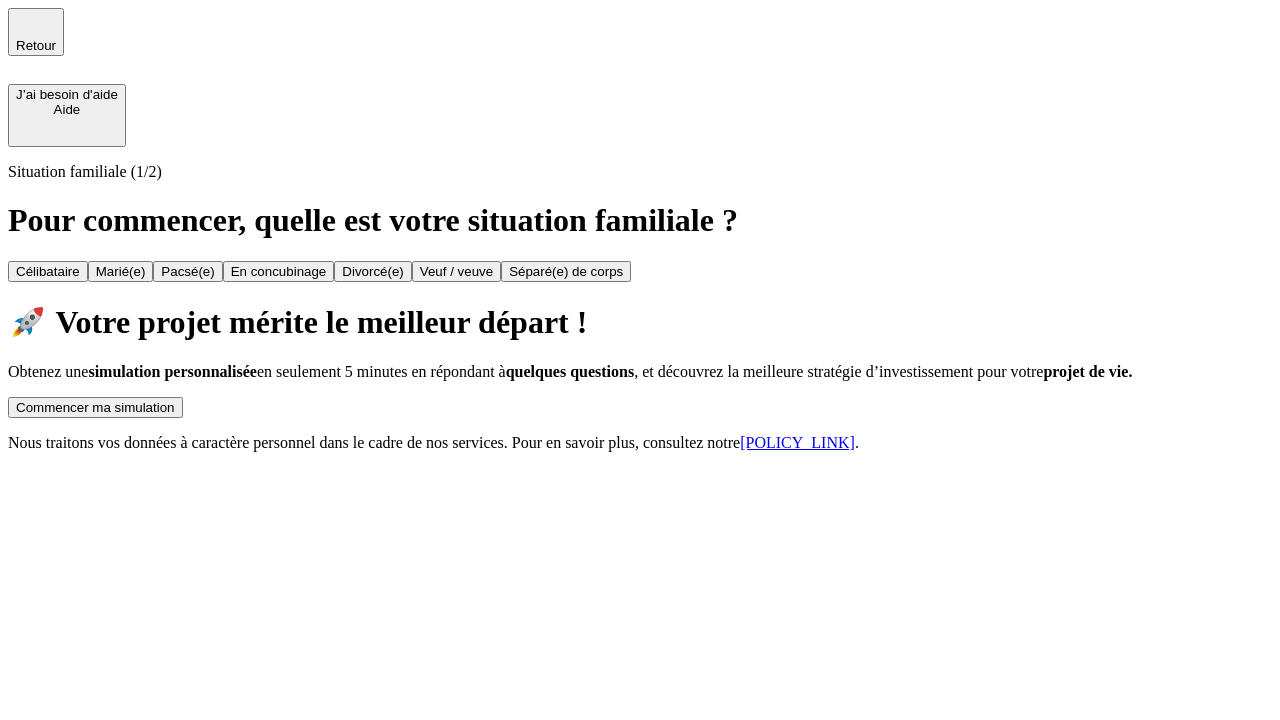 scroll, scrollTop: 0, scrollLeft: 0, axis: both 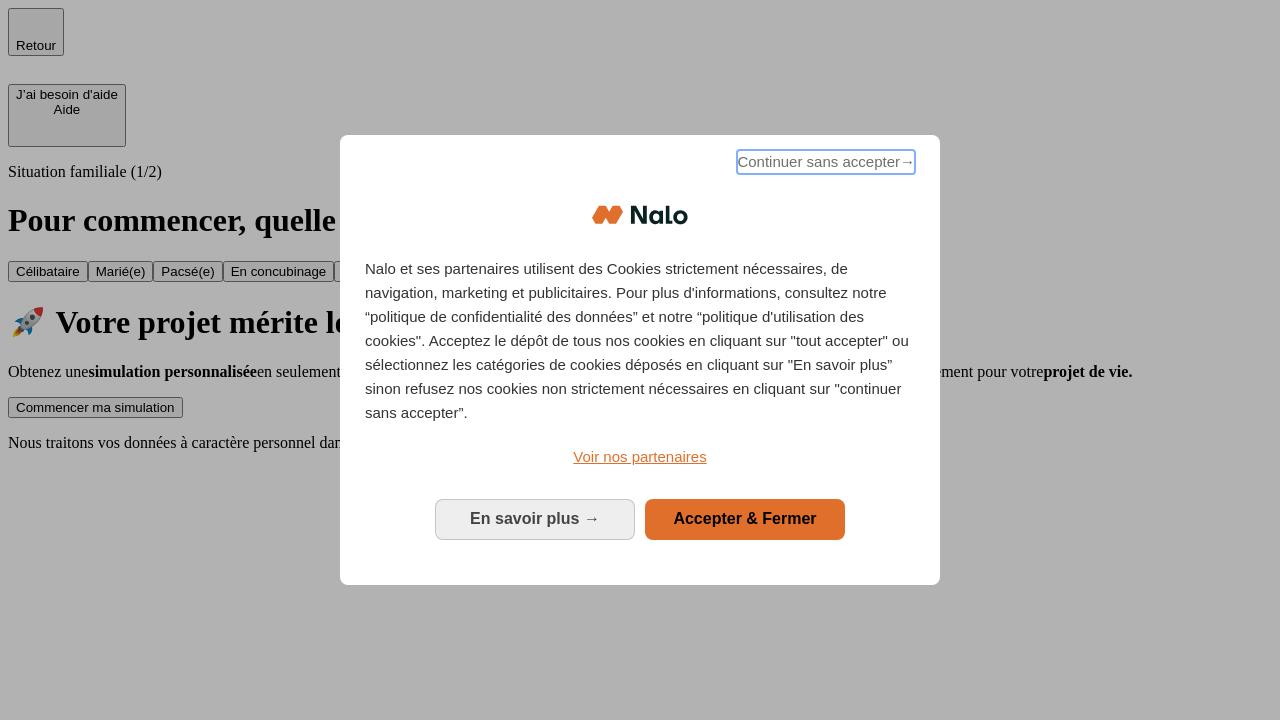 click on "Continuer sans accepter  →" at bounding box center [826, 162] 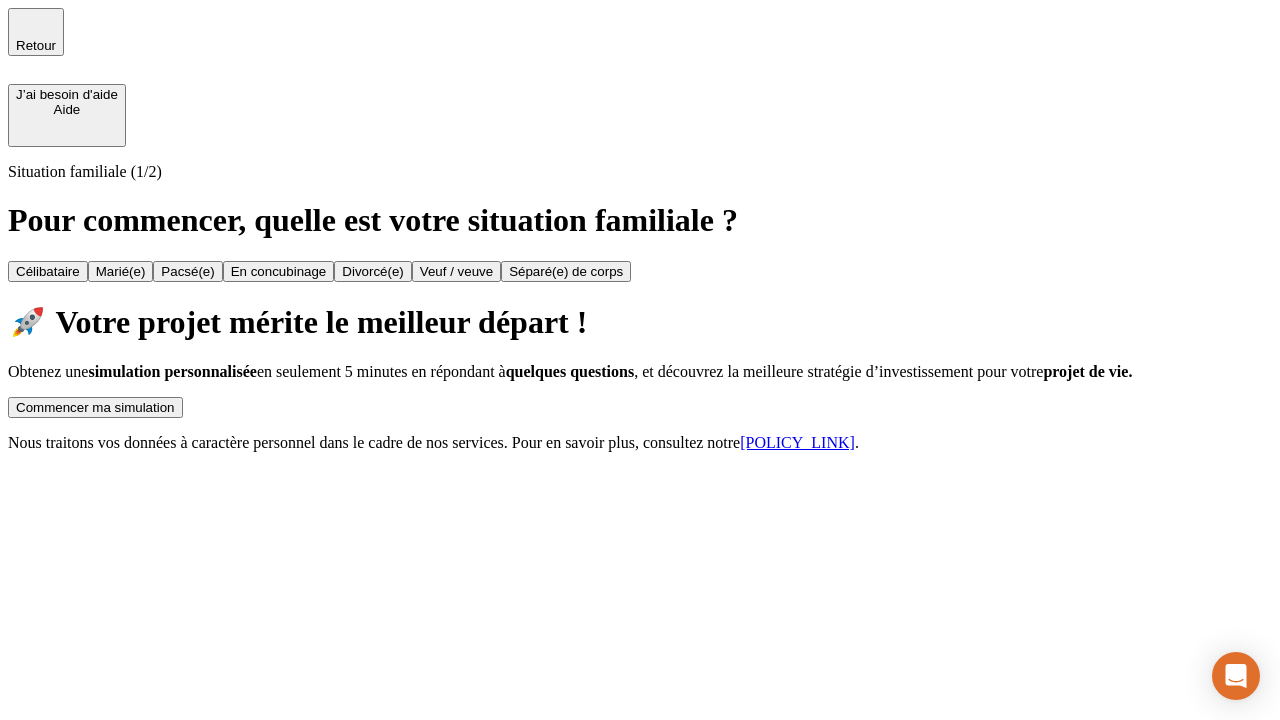 click on "Commencer ma simulation" at bounding box center (95, 407) 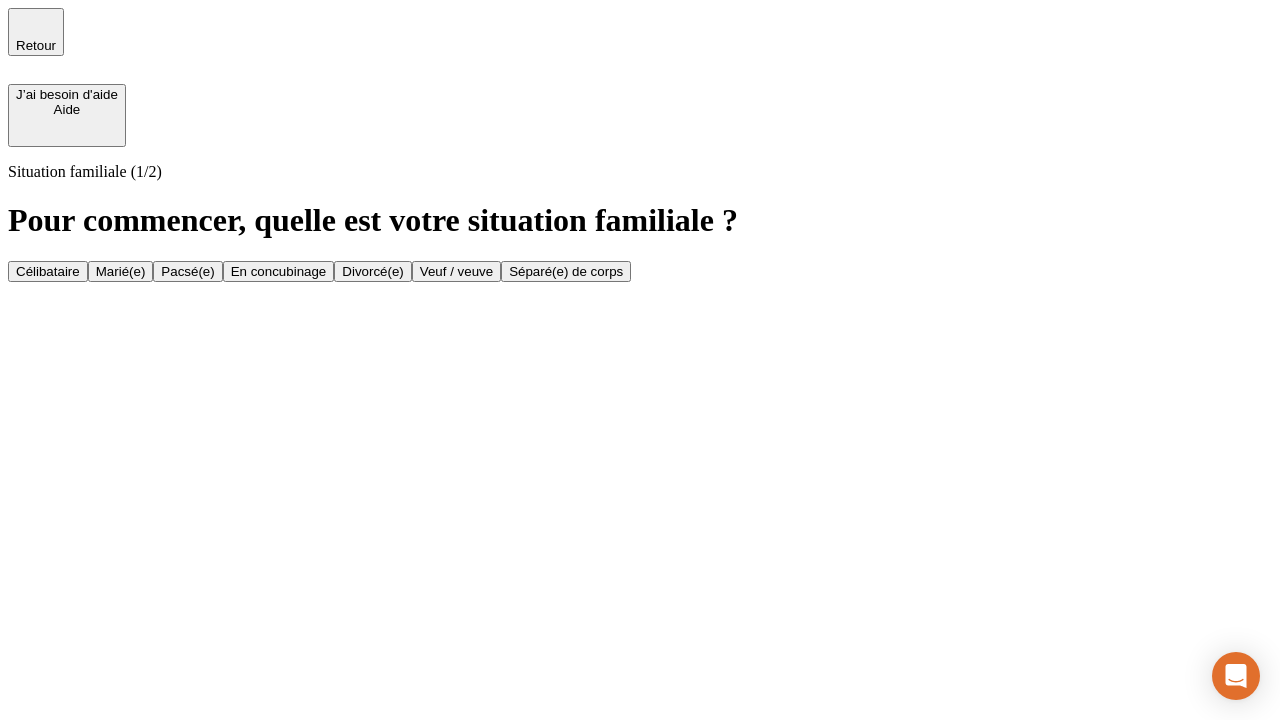 click on "En concubinage" at bounding box center [279, 271] 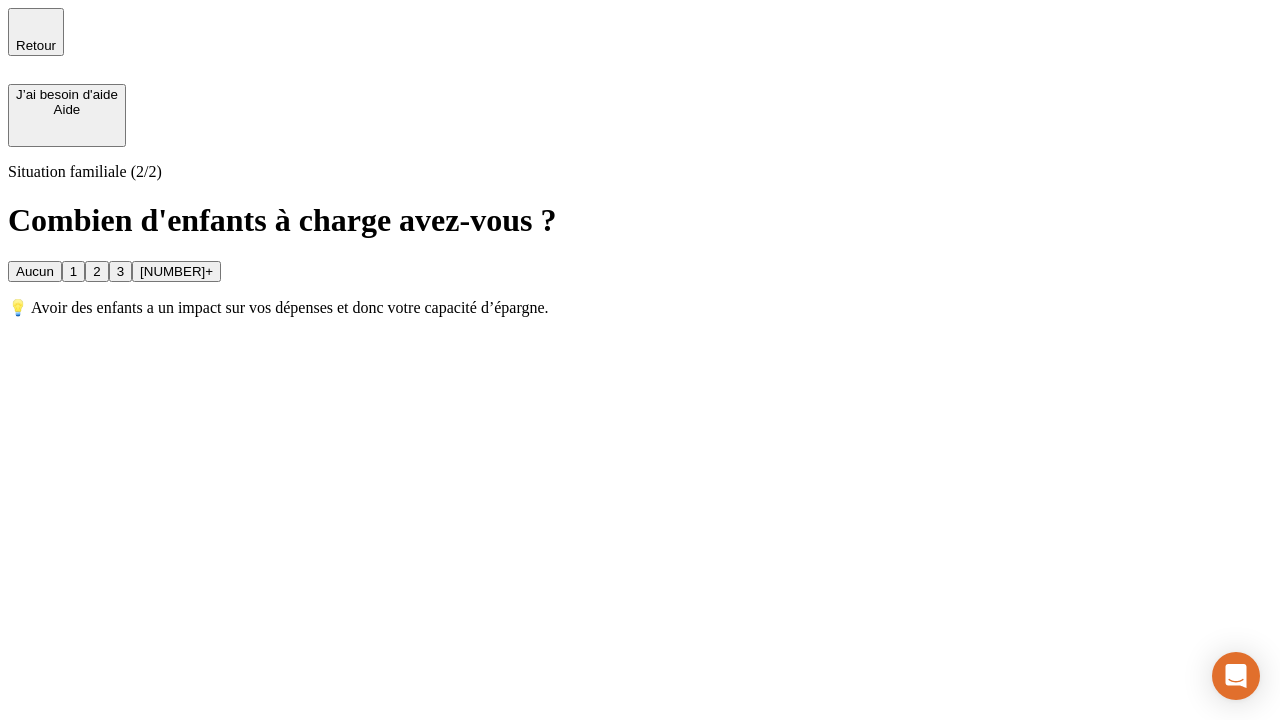 click on "2" at bounding box center (96, 271) 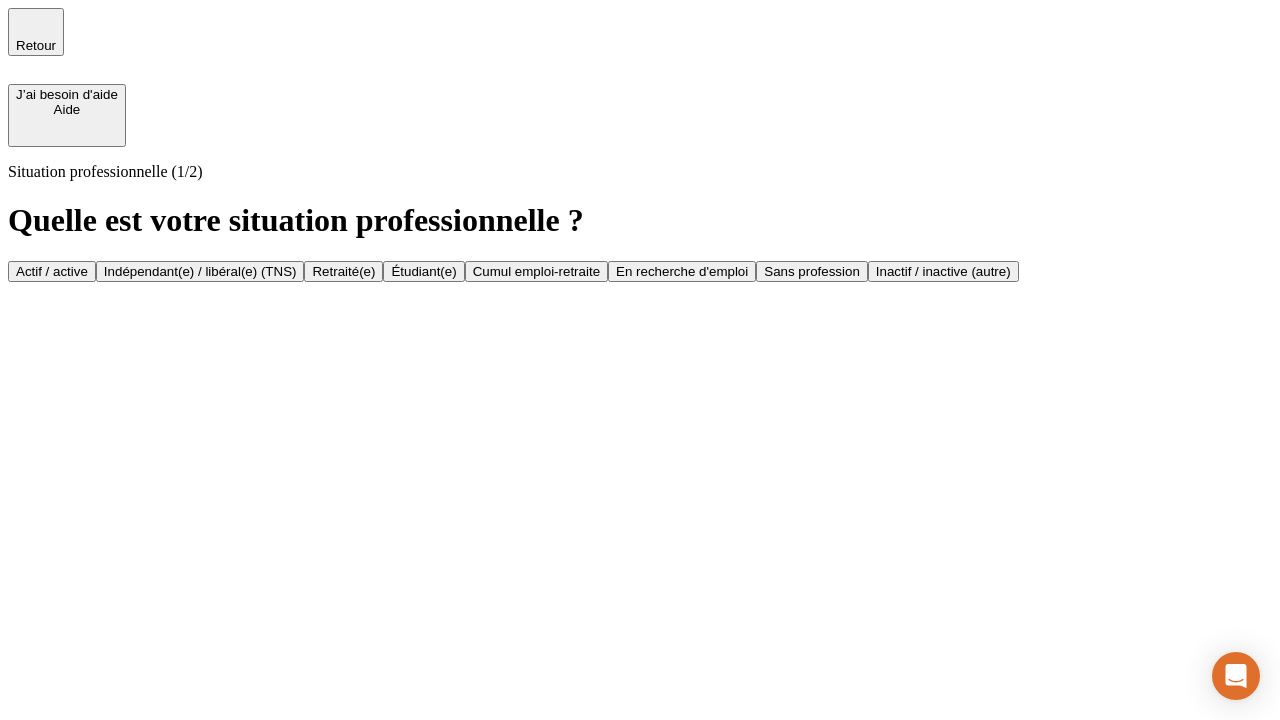 click on "Indépendant(e) / libéral(e) (TNS)" at bounding box center [200, 271] 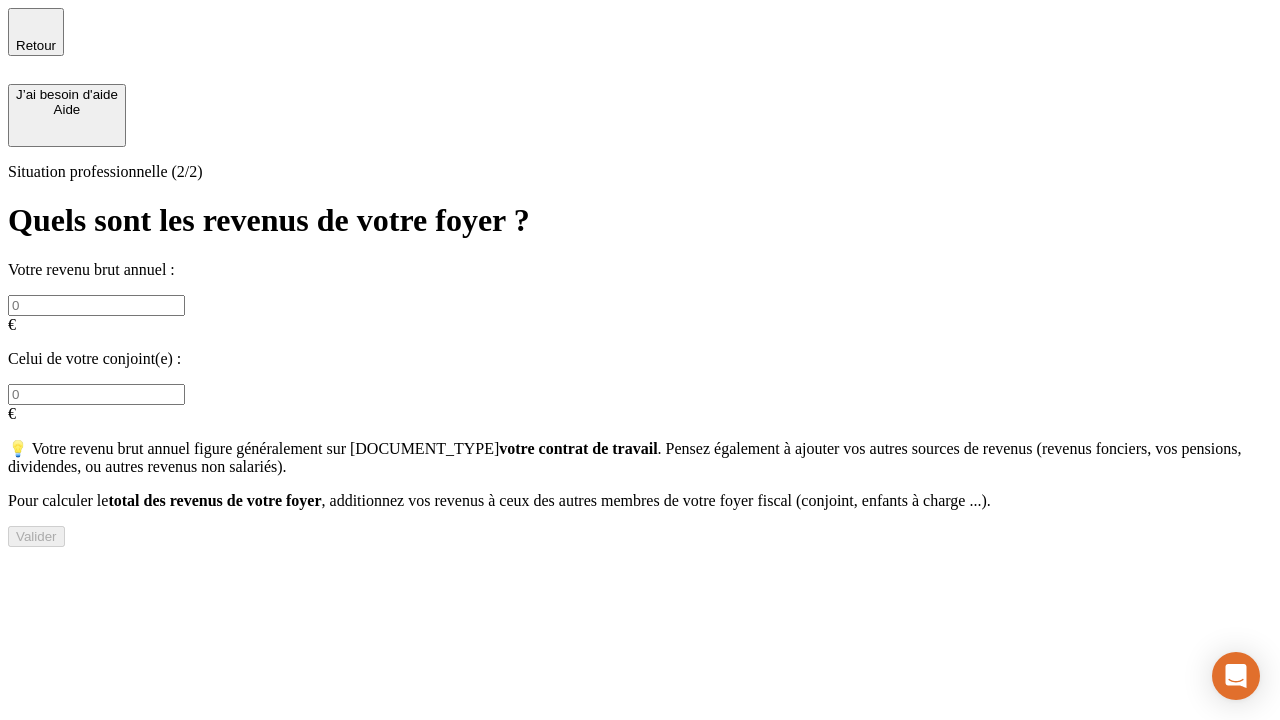 click at bounding box center [96, 305] 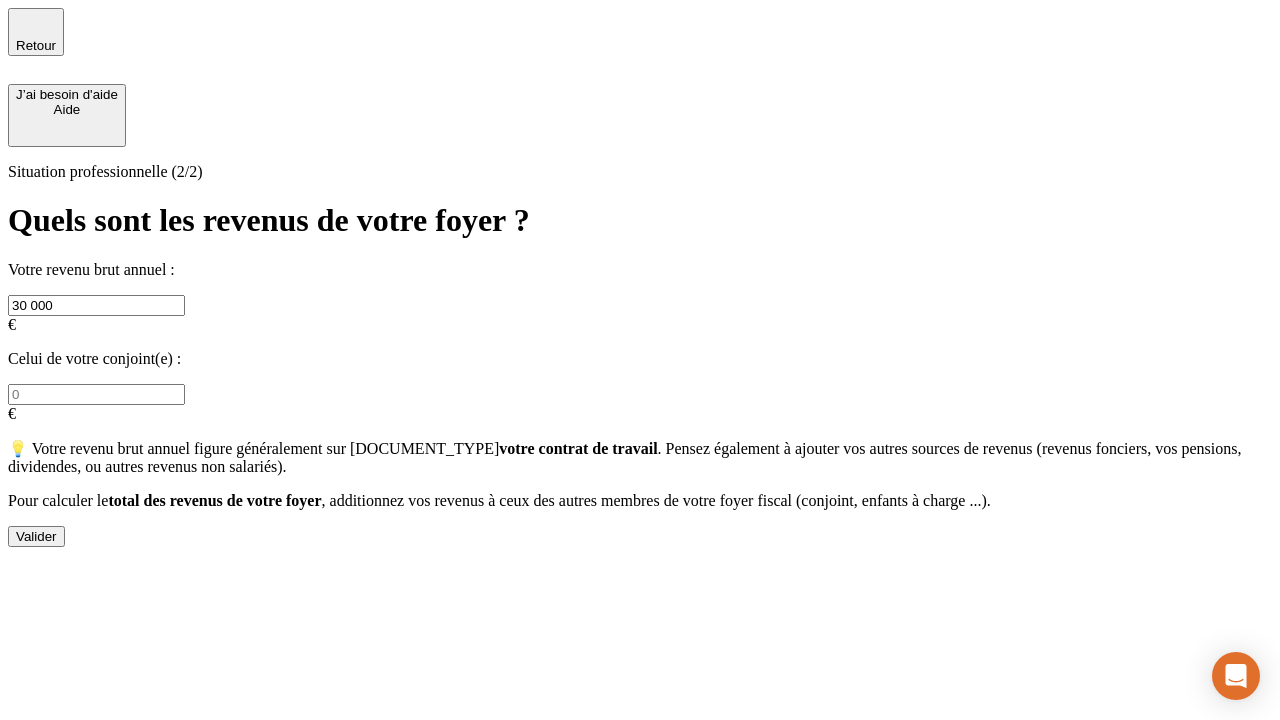 click on "Valider" at bounding box center [36, 536] 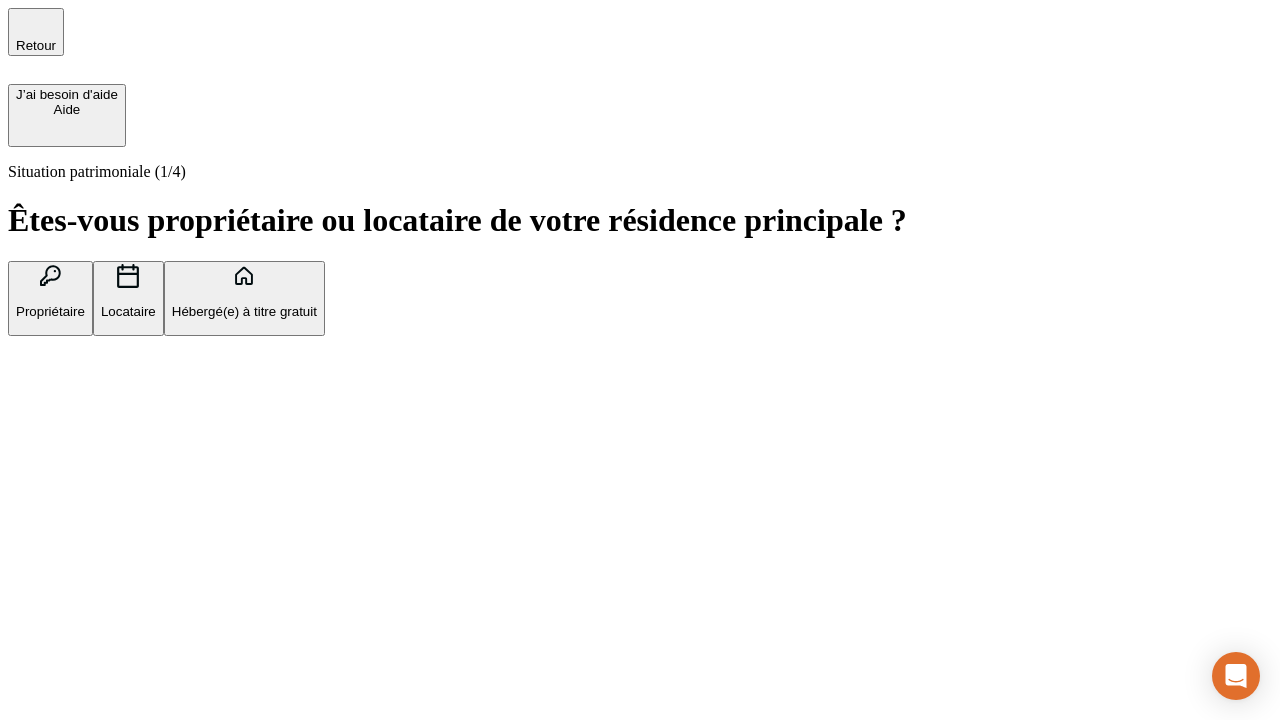 click on "Locataire" at bounding box center [128, 311] 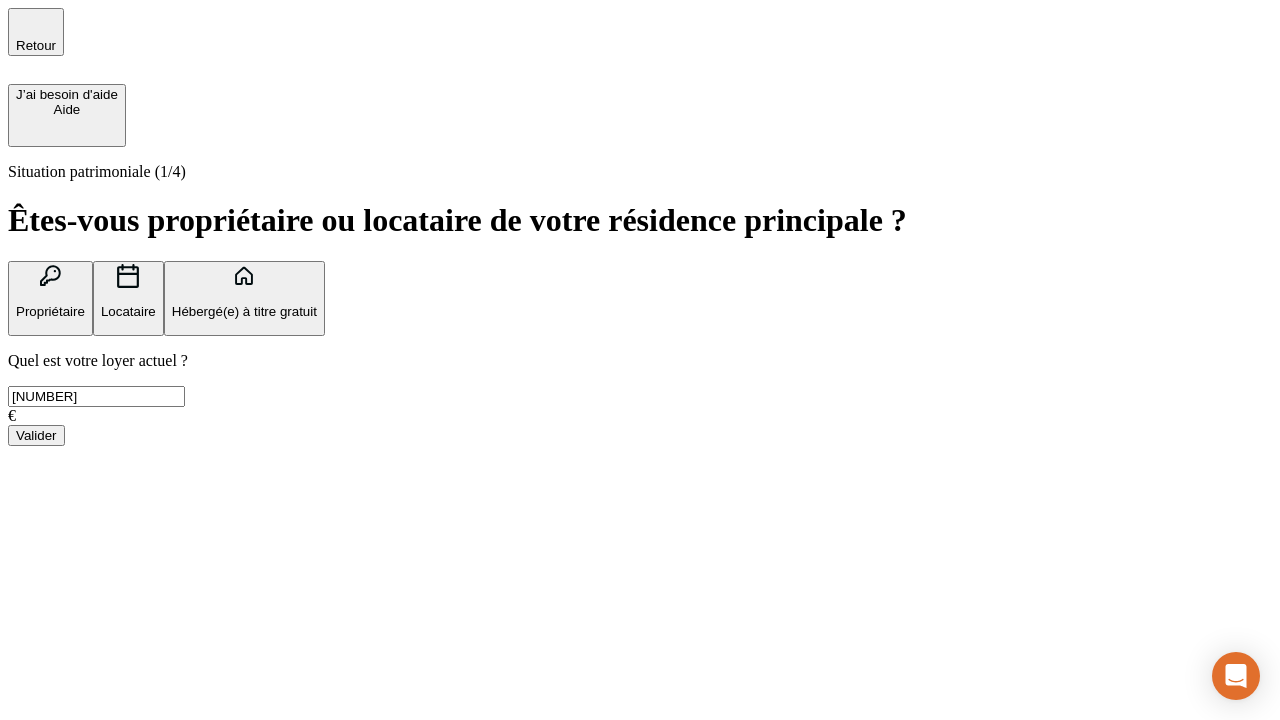 type on "[NUMBER]" 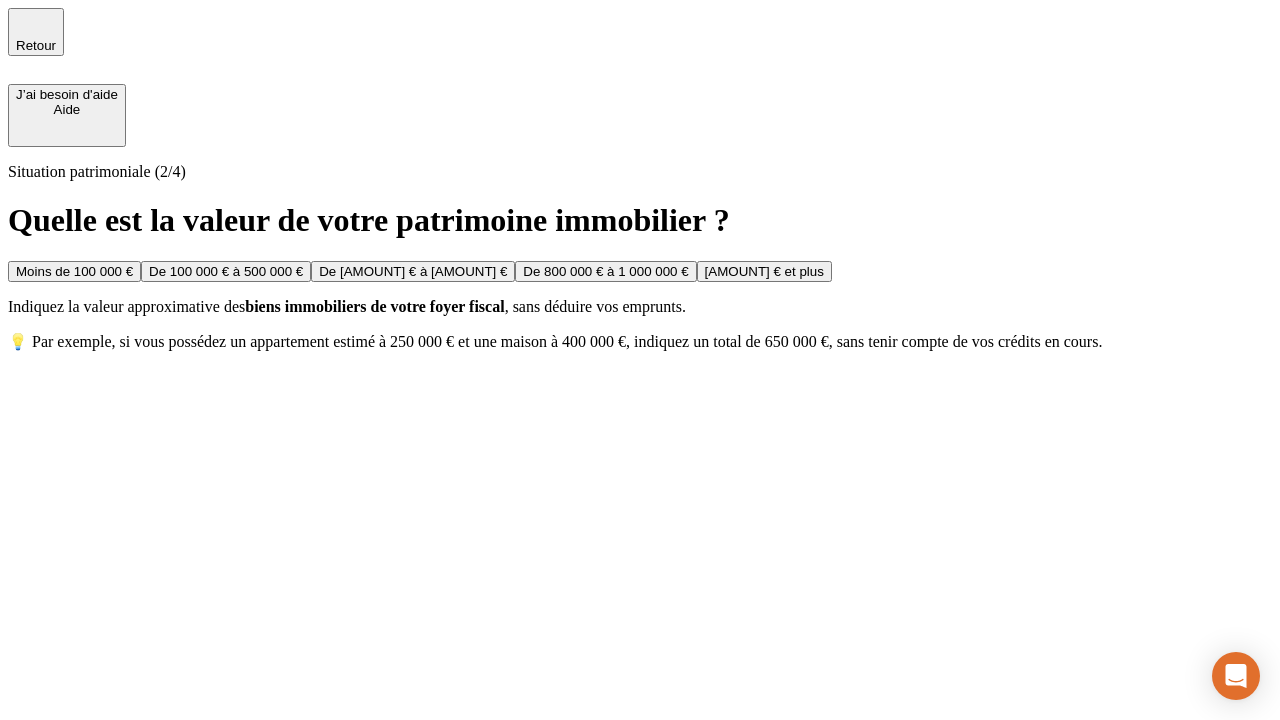 click on "Moins de 100 000 €" at bounding box center (74, 271) 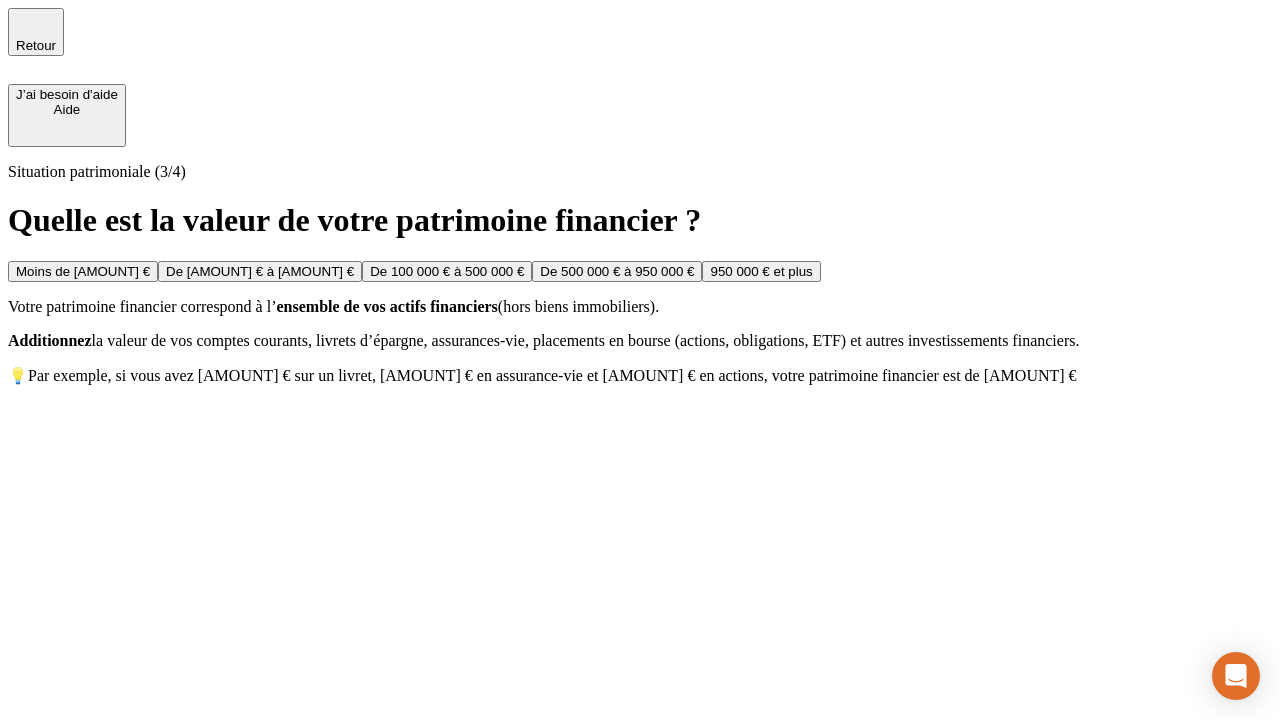 click on "Moins de [AMOUNT] €" at bounding box center [83, 271] 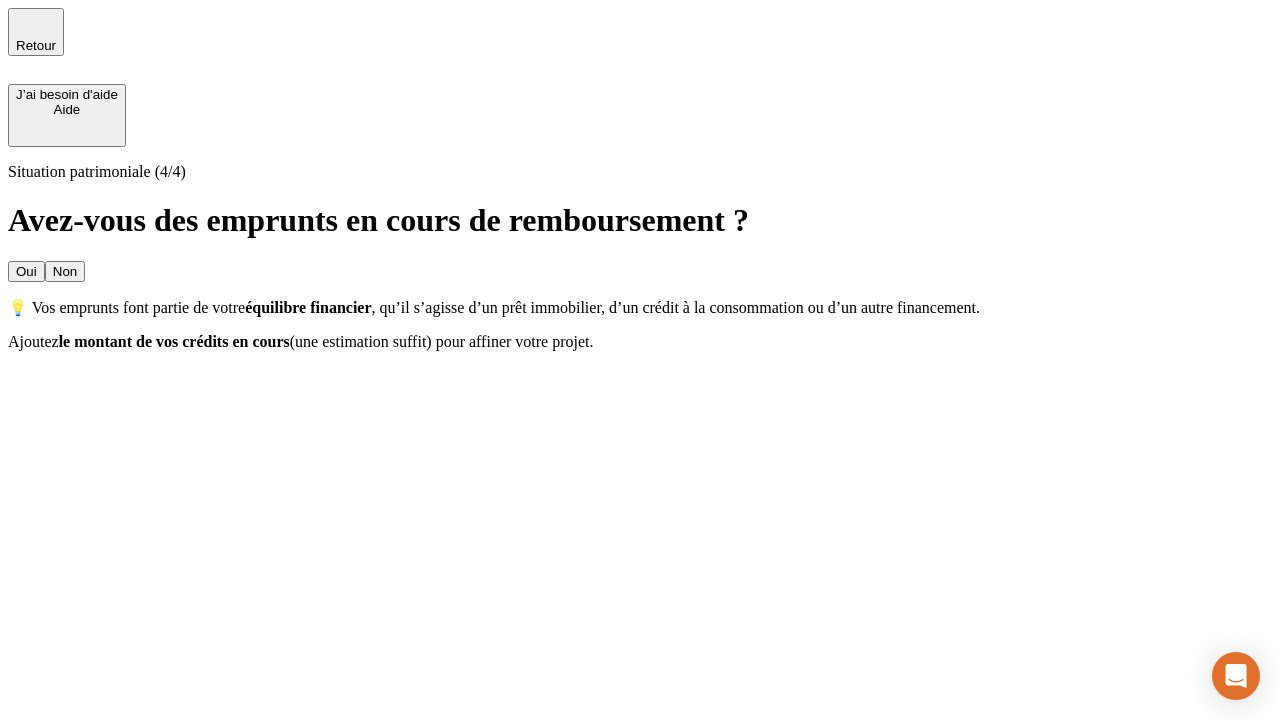 click on "Non" at bounding box center [65, 271] 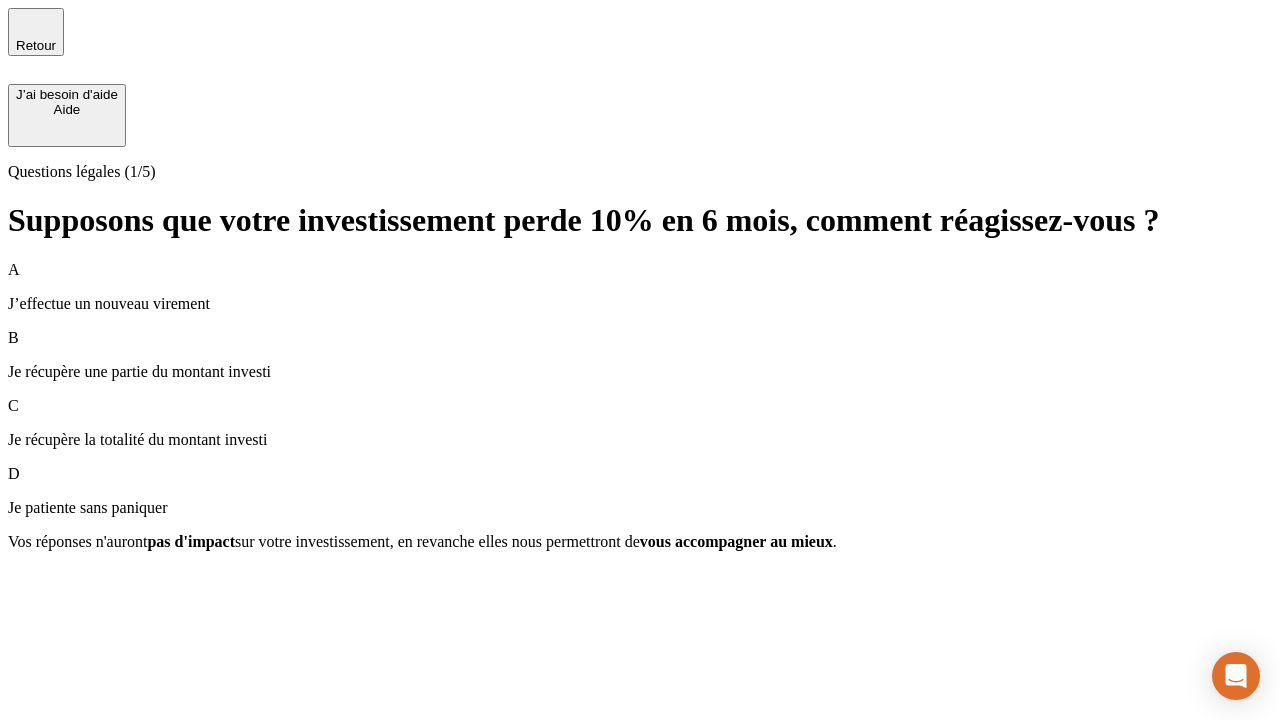 click on "A J’effectue un nouveau virement" at bounding box center (640, 287) 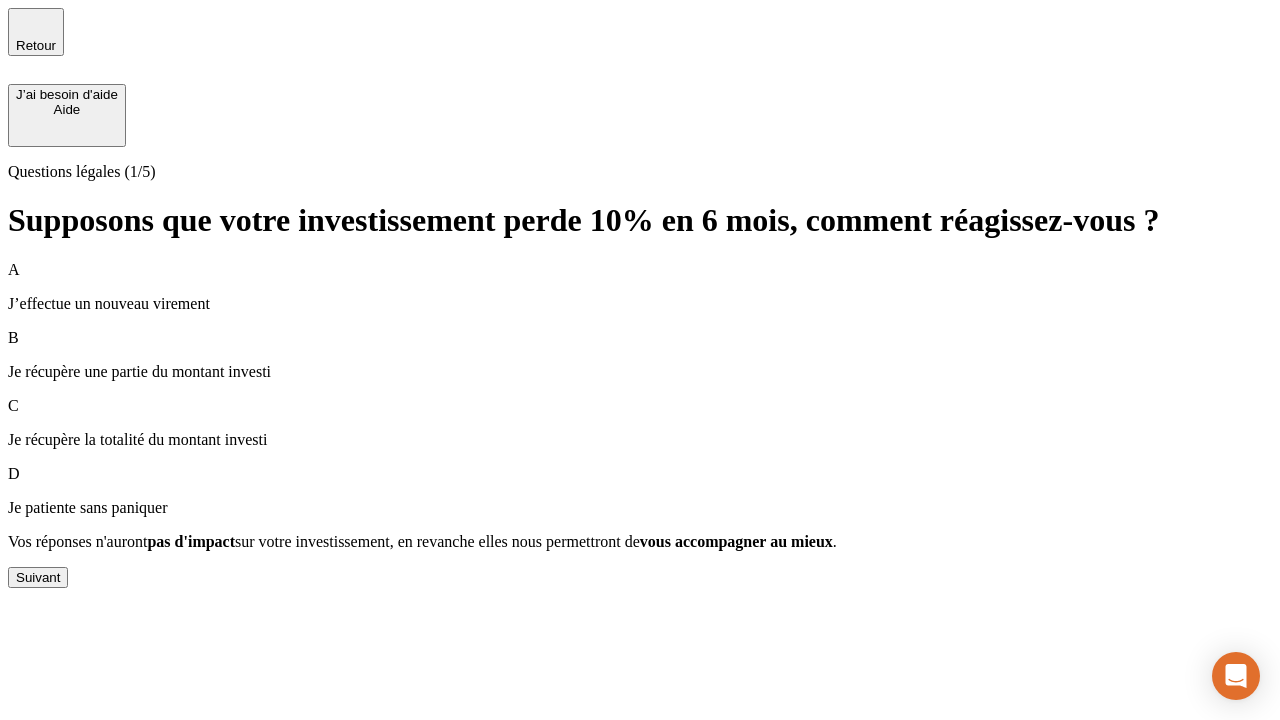click on "Suivant" at bounding box center [38, 577] 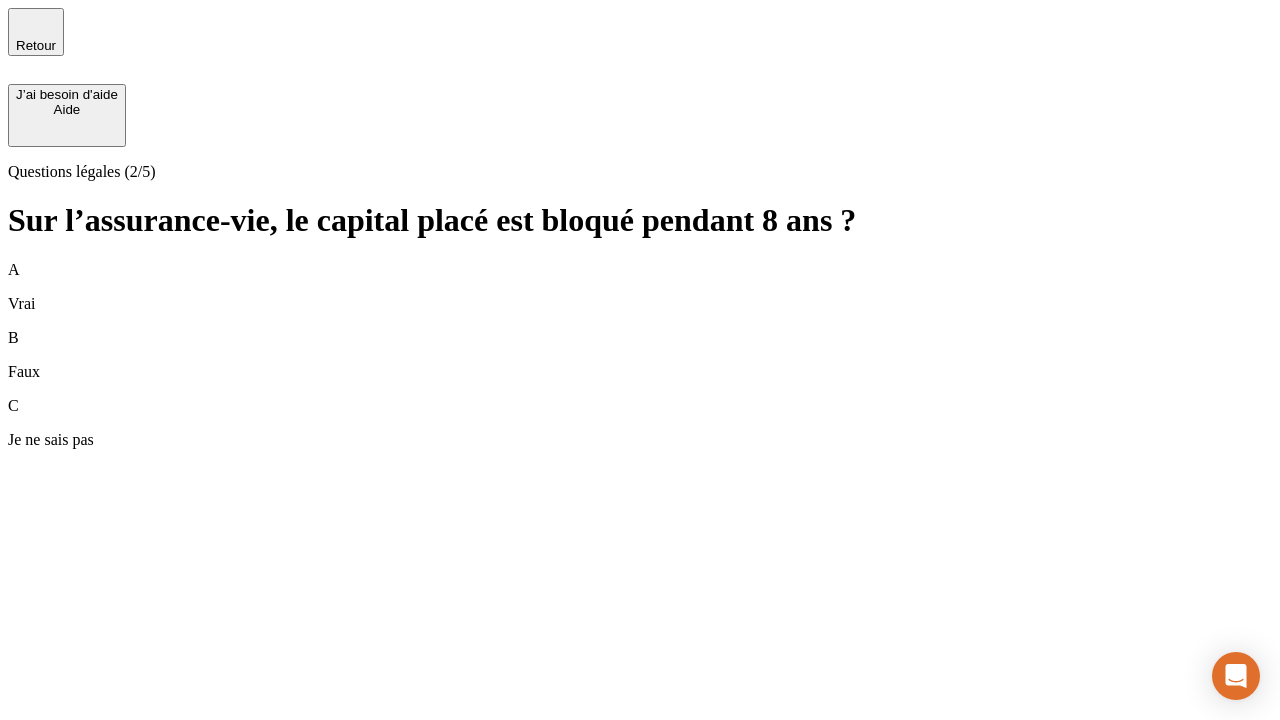 click on "A Vrai" at bounding box center (640, 287) 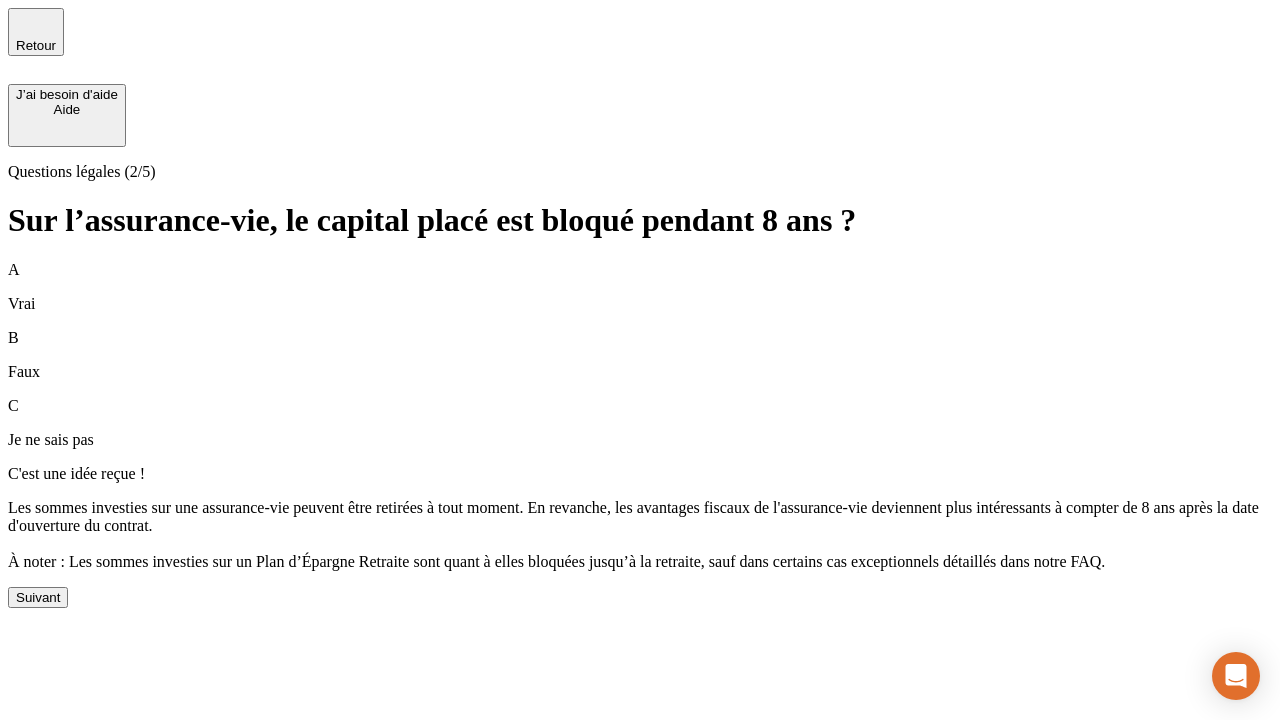 click on "Suivant" at bounding box center [38, 597] 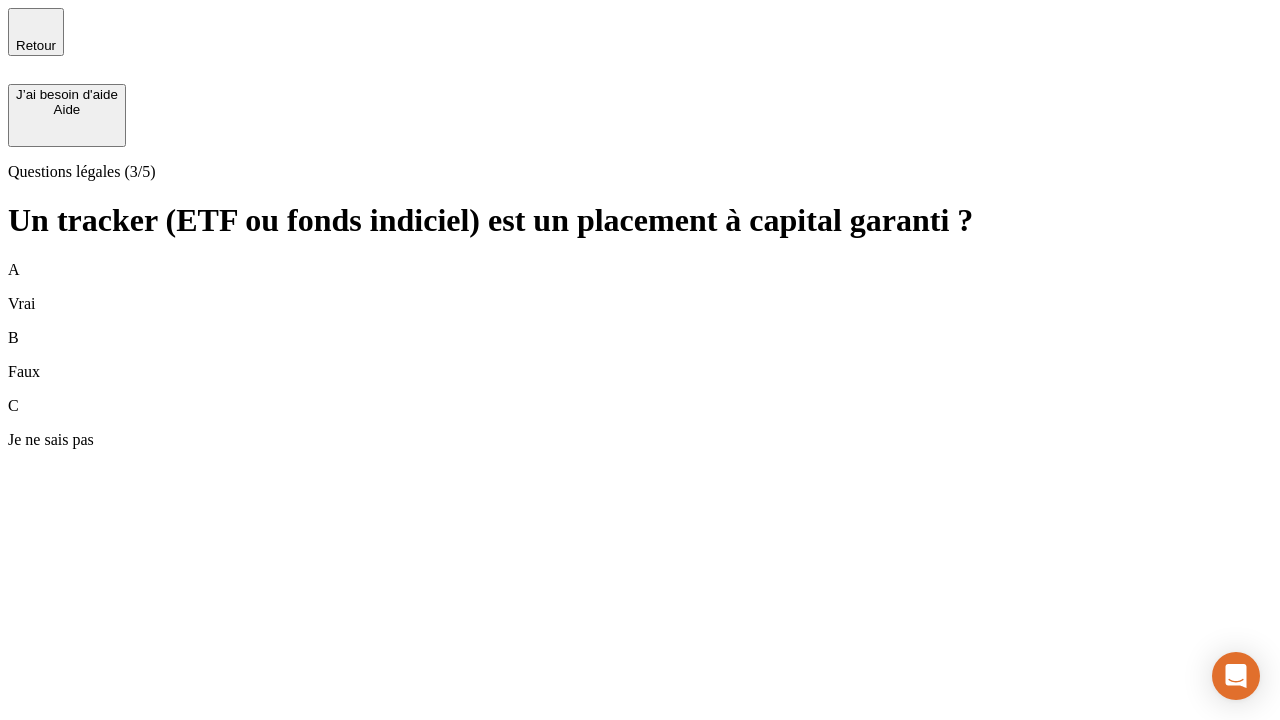 click on "A Vrai" at bounding box center [640, 287] 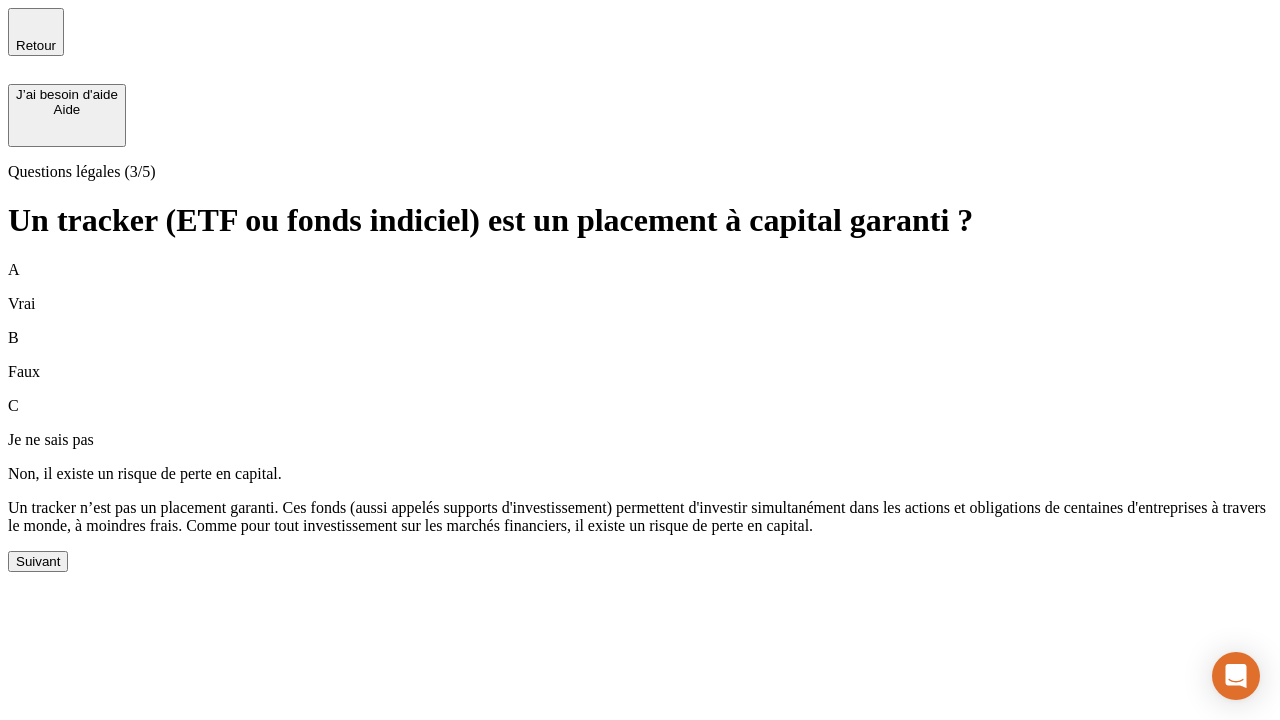 click on "Suivant" at bounding box center [38, 561] 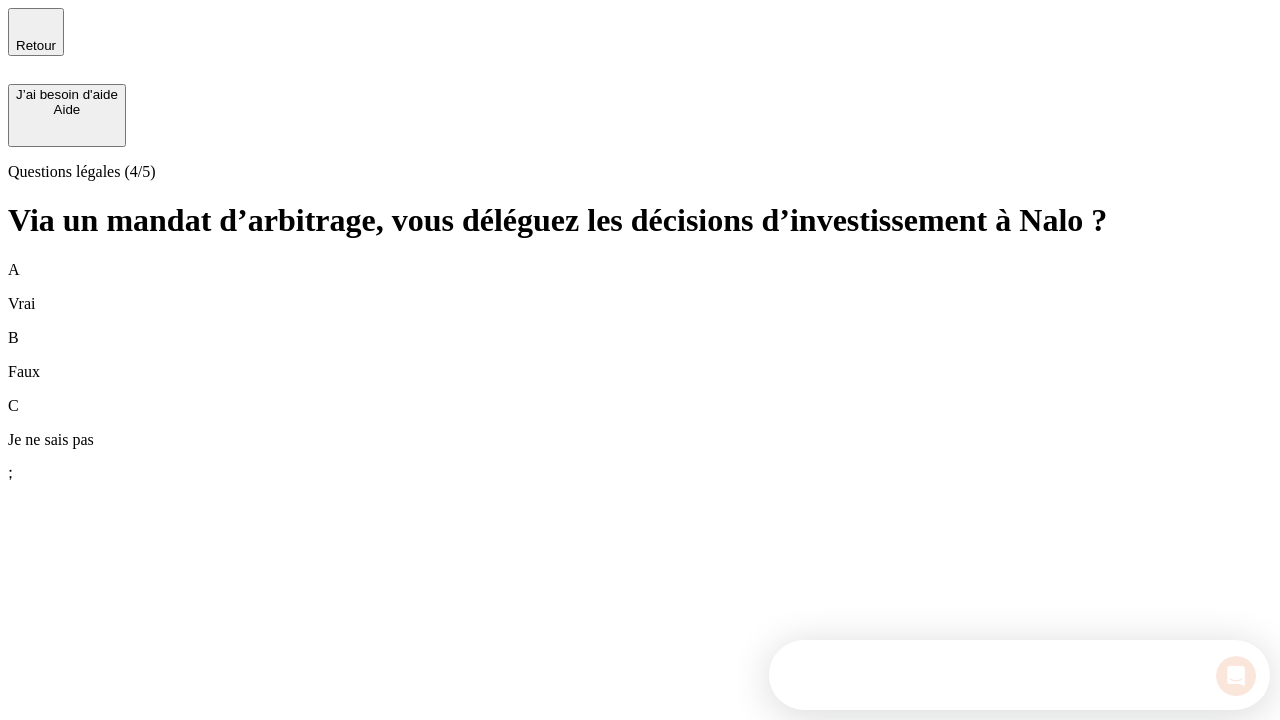 scroll, scrollTop: 0, scrollLeft: 0, axis: both 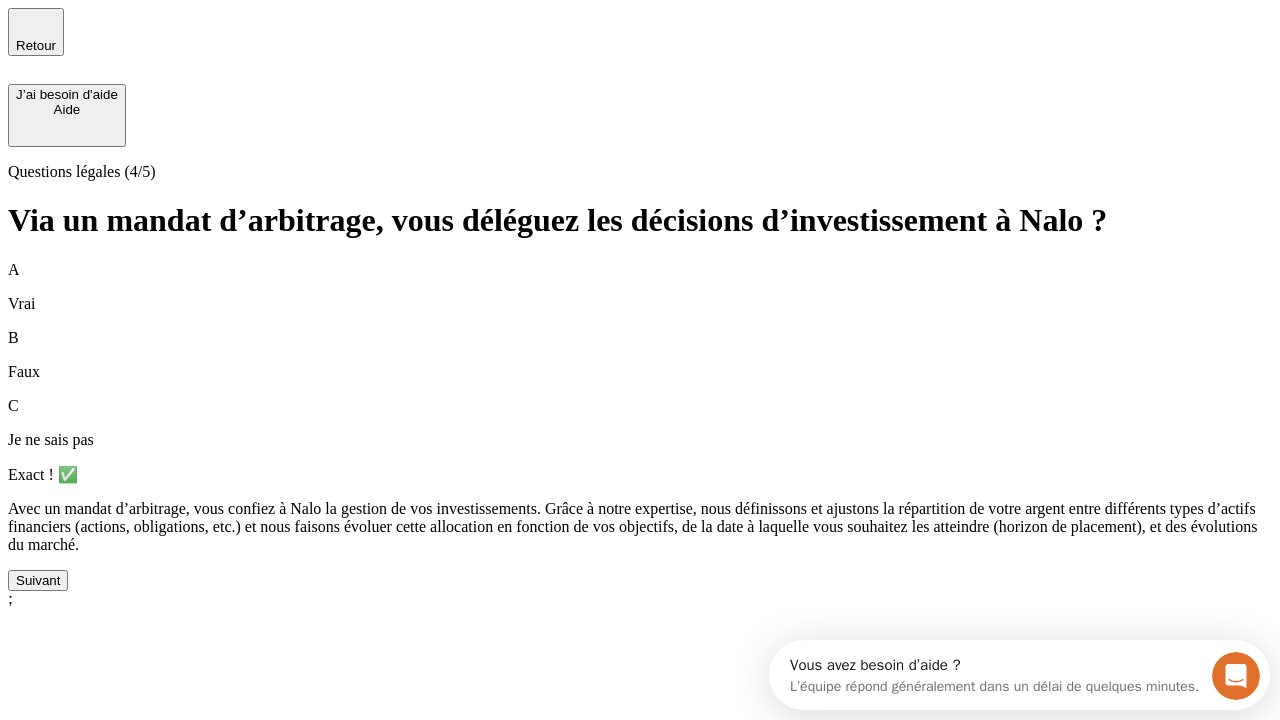click on "Suivant" at bounding box center (38, 580) 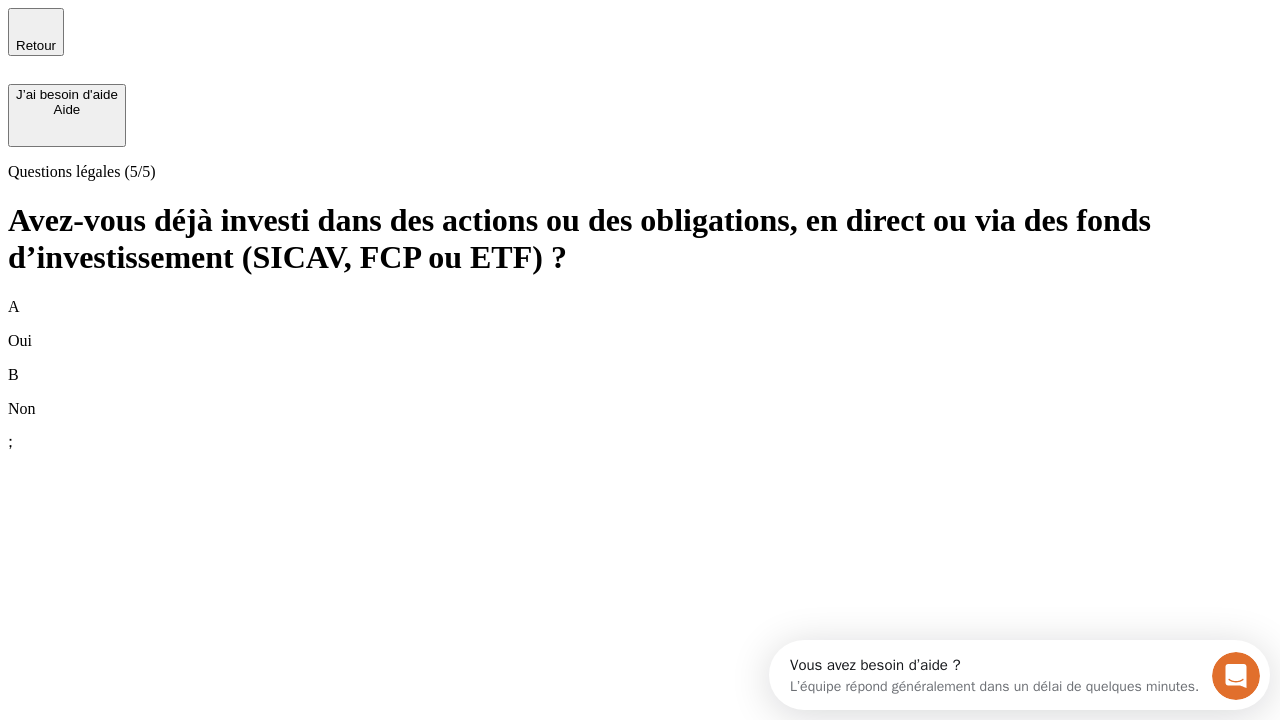 click on "B Non" at bounding box center [640, 392] 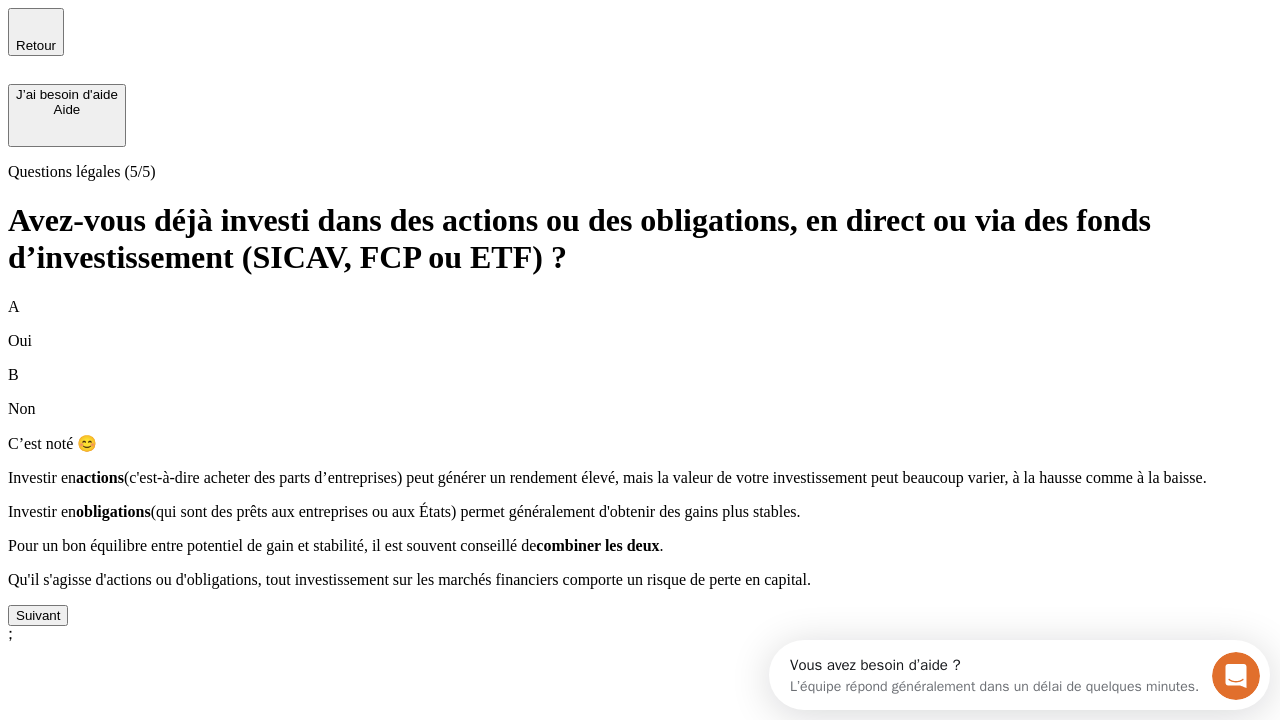 click on "Suivant" at bounding box center (38, 615) 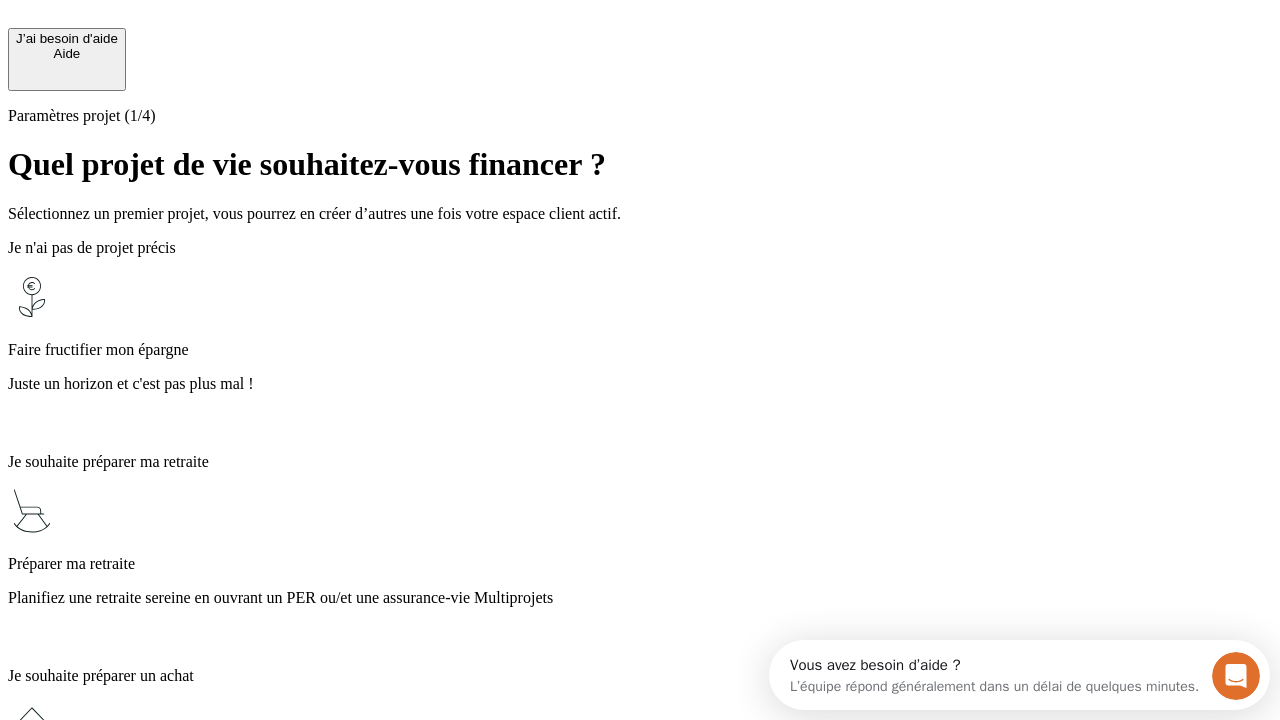 scroll, scrollTop: 22, scrollLeft: 0, axis: vertical 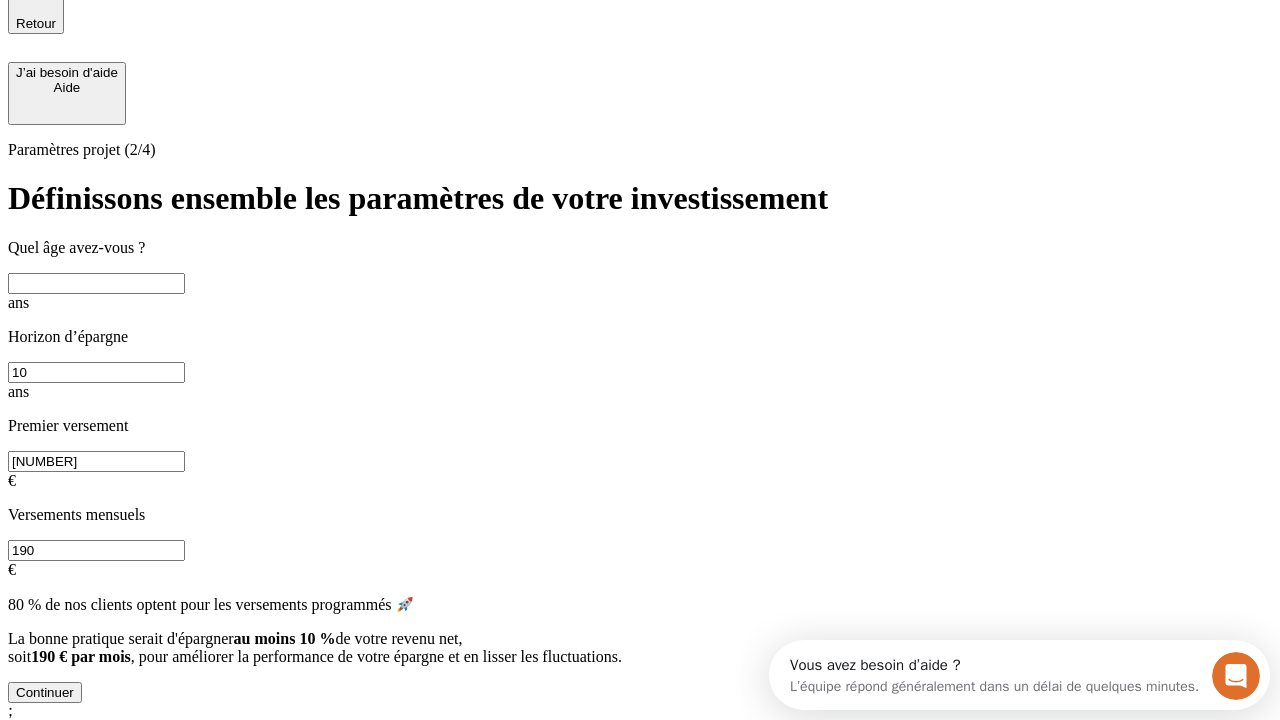 click at bounding box center (96, 283) 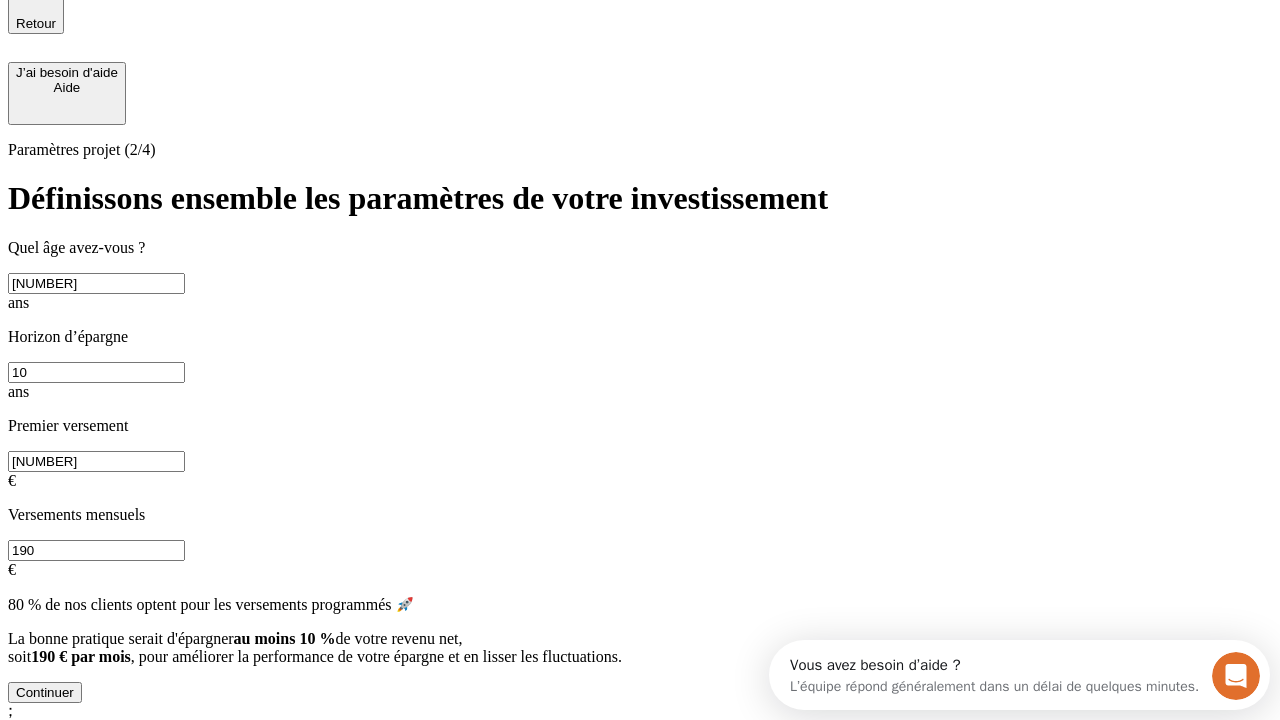 type on "[NUMBER]" 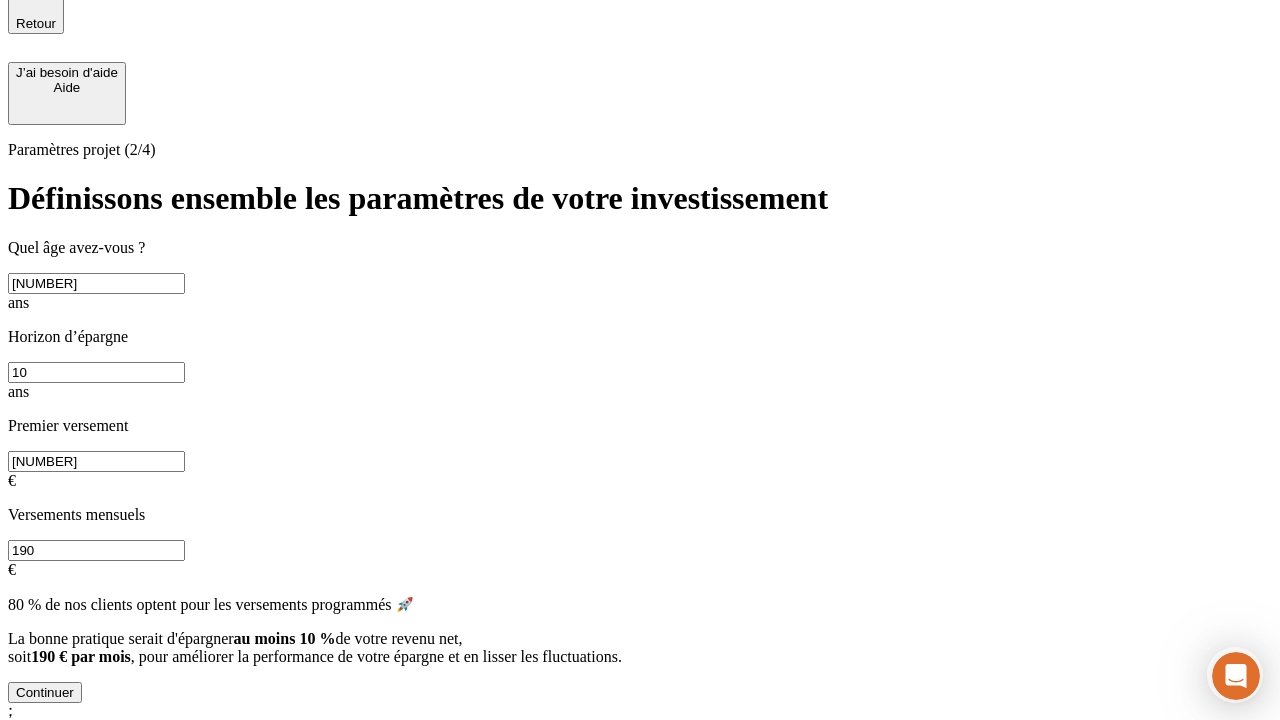 type on "[NUMBER]" 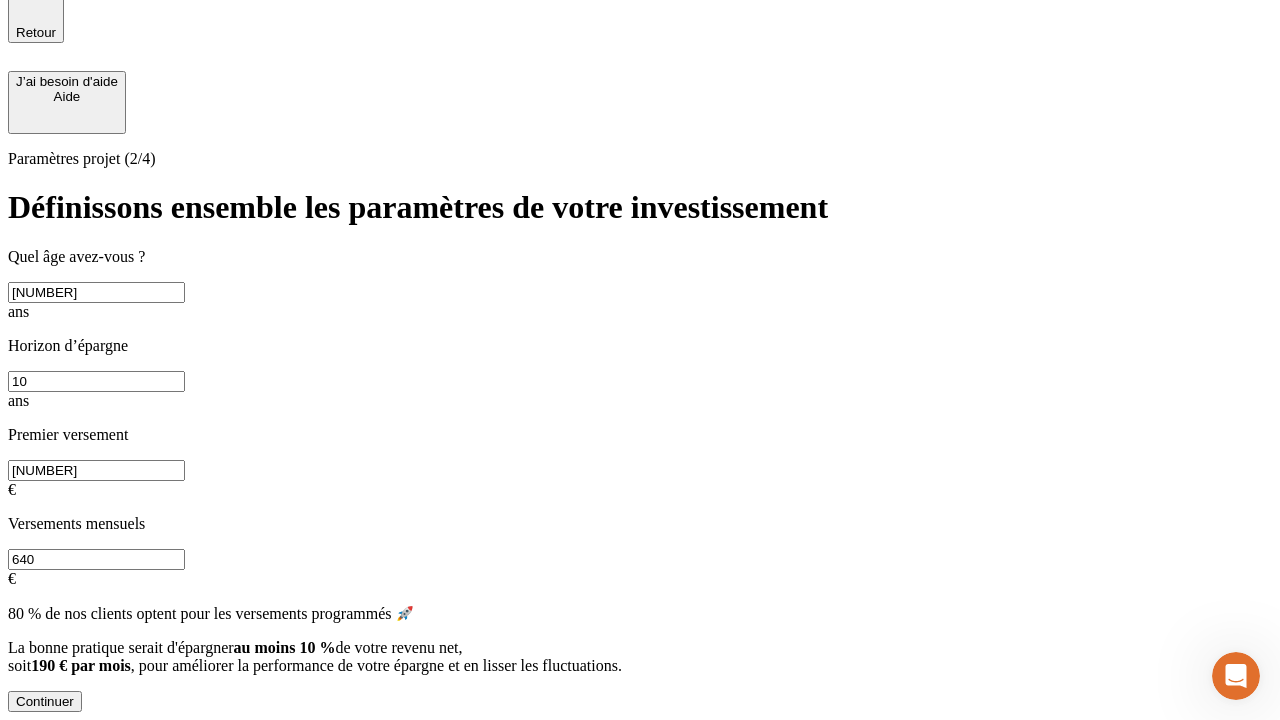 scroll, scrollTop: 4, scrollLeft: 0, axis: vertical 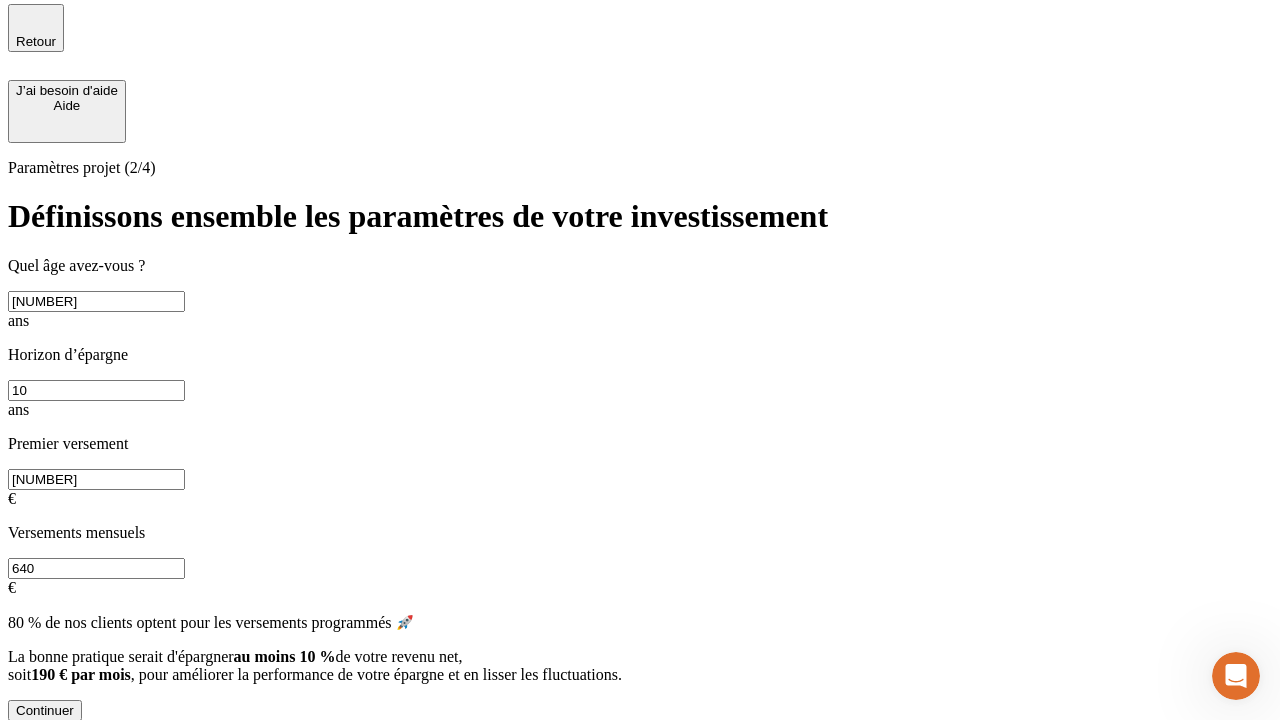 type on "640" 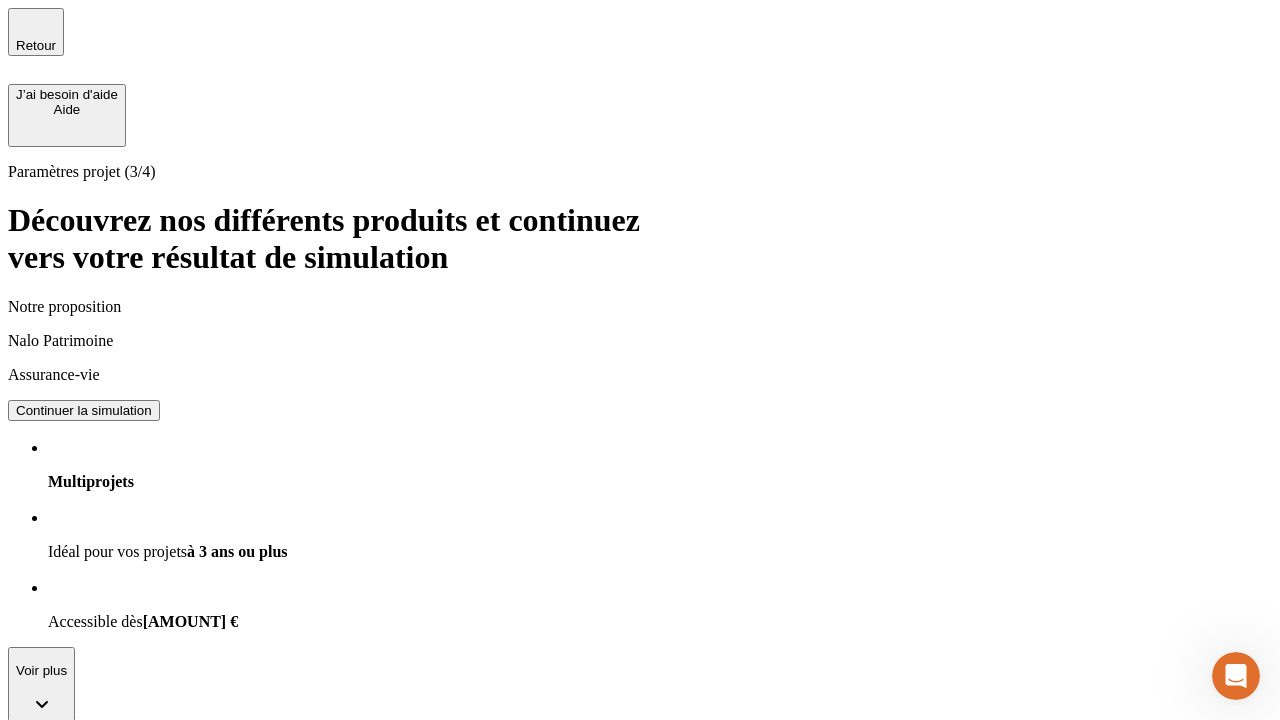 click on "Continuer la simulation" at bounding box center [84, 410] 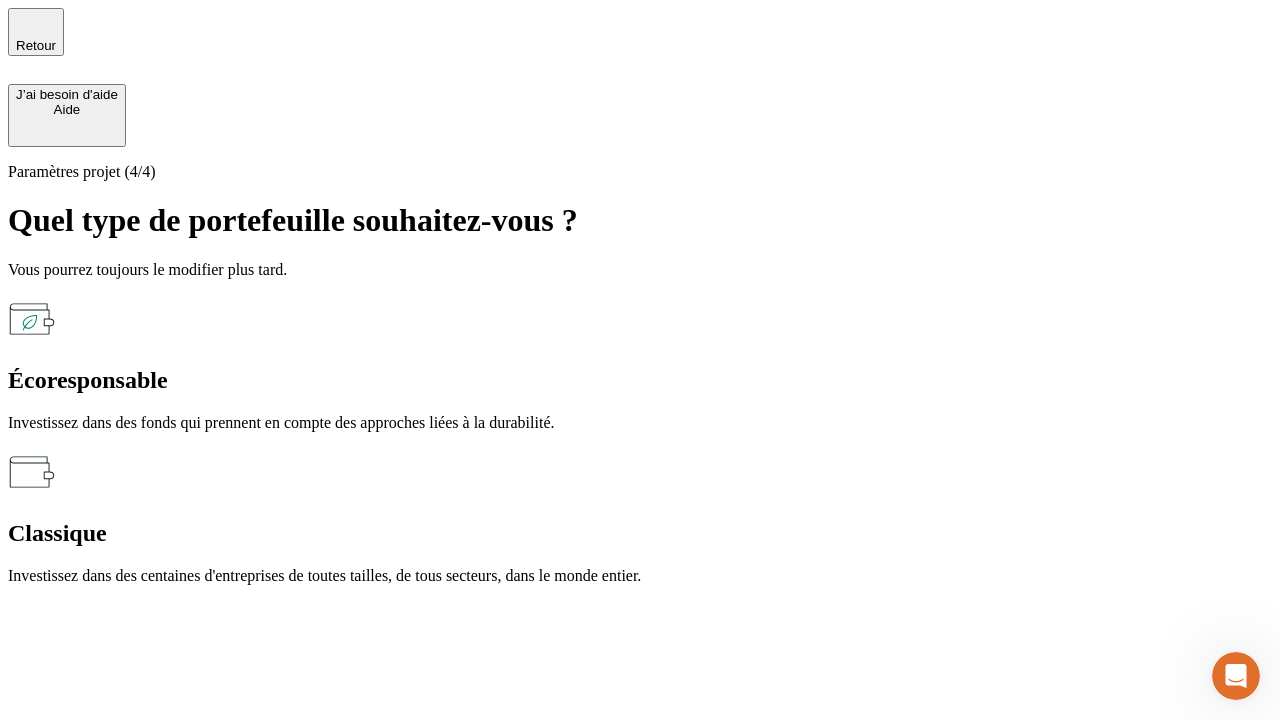 click on "Écoresponsable" at bounding box center (640, 380) 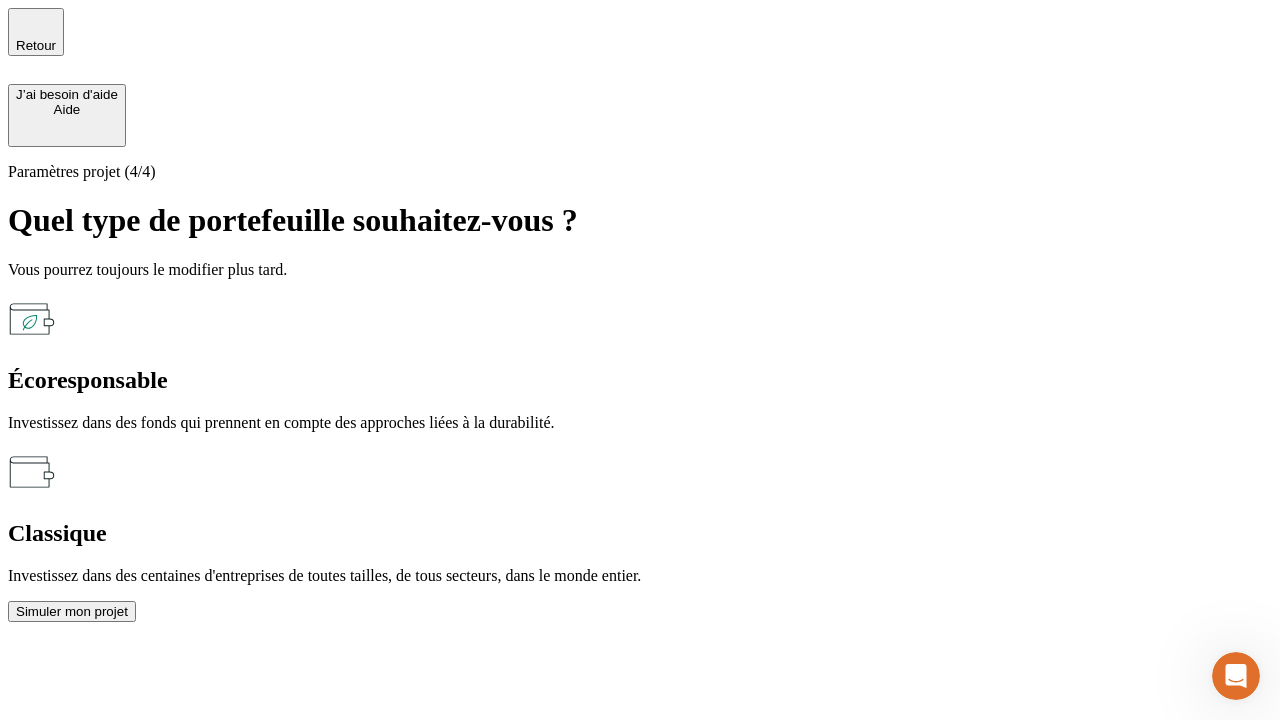 click on "Simuler mon projet" at bounding box center (72, 611) 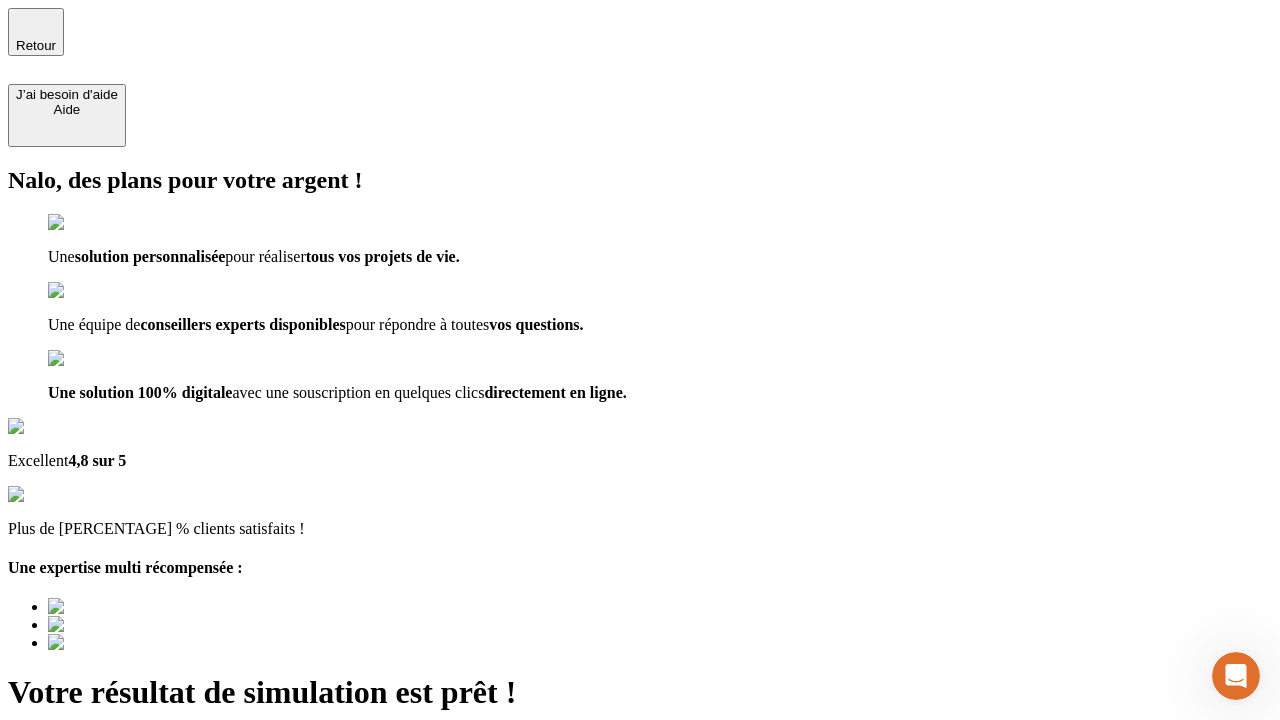click on "Découvrir ma simulation" at bounding box center (87, 881) 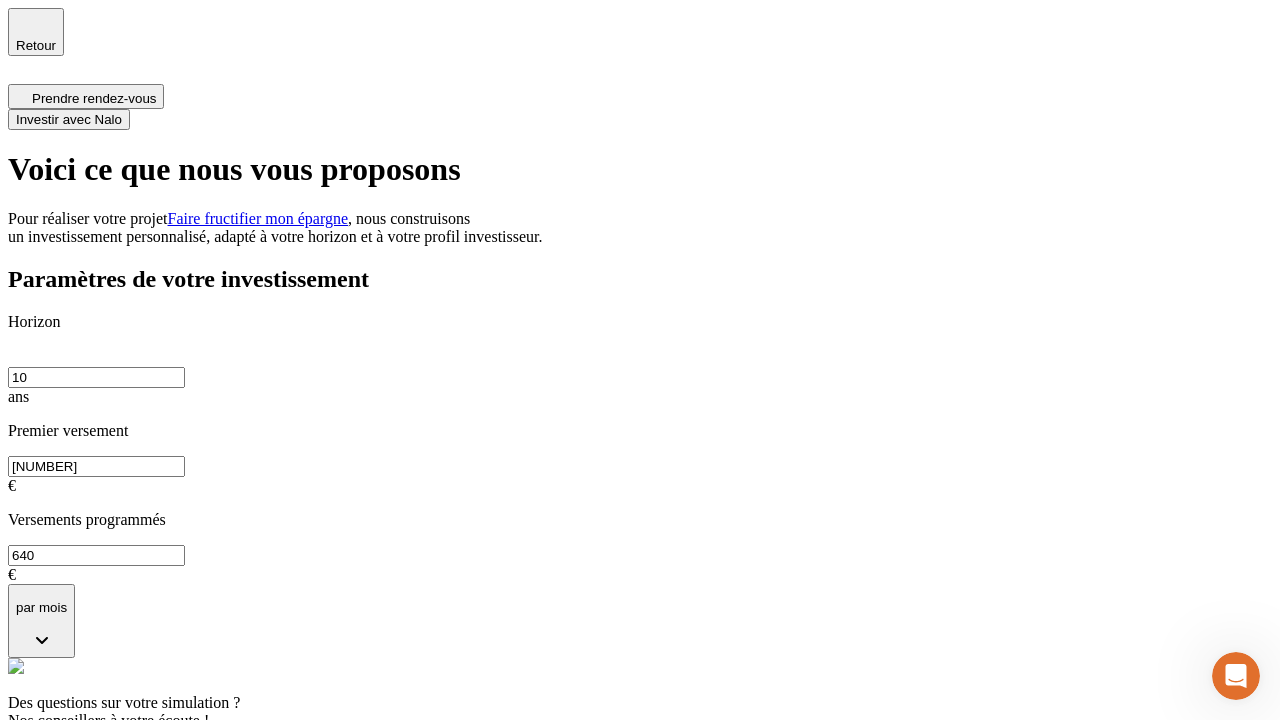 click on "Investir avec Nalo" at bounding box center (69, 119) 